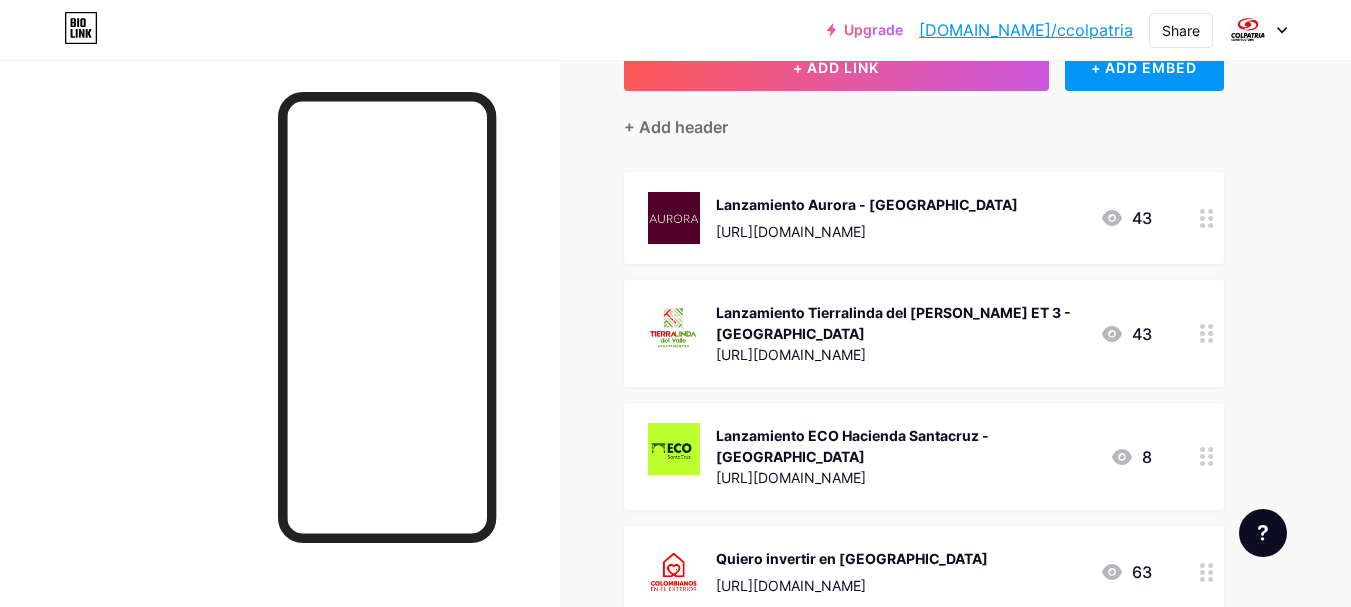 scroll, scrollTop: 500, scrollLeft: 0, axis: vertical 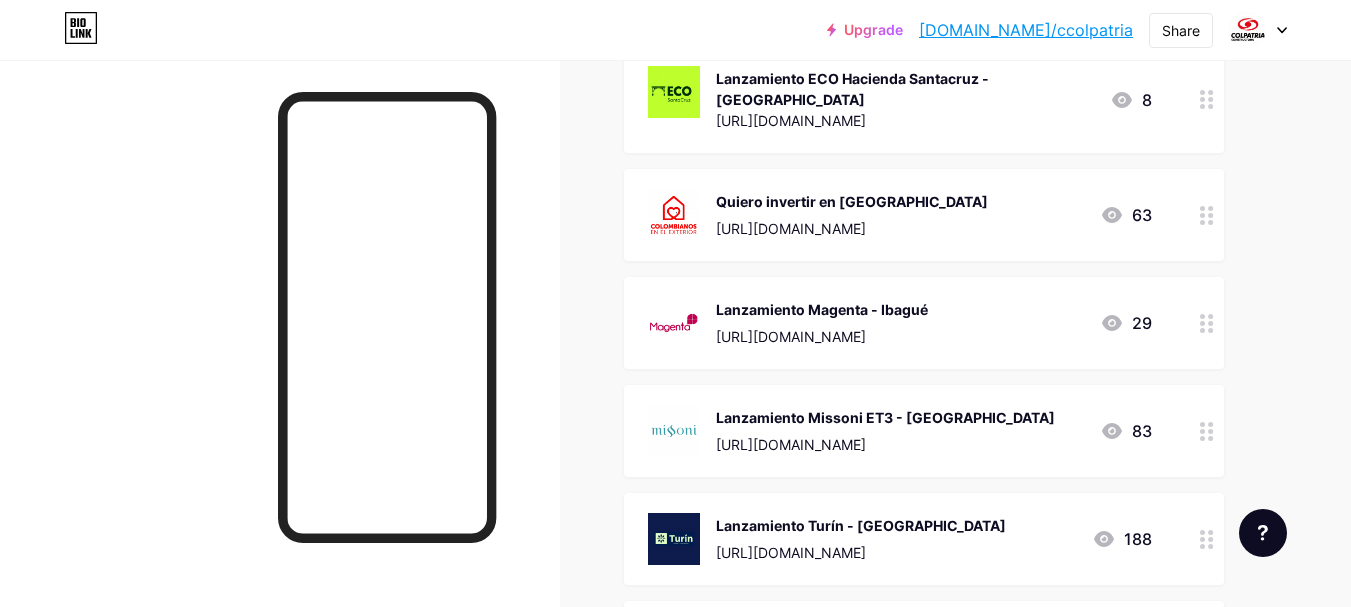 click on "[URL][DOMAIN_NAME]" at bounding box center [852, 228] 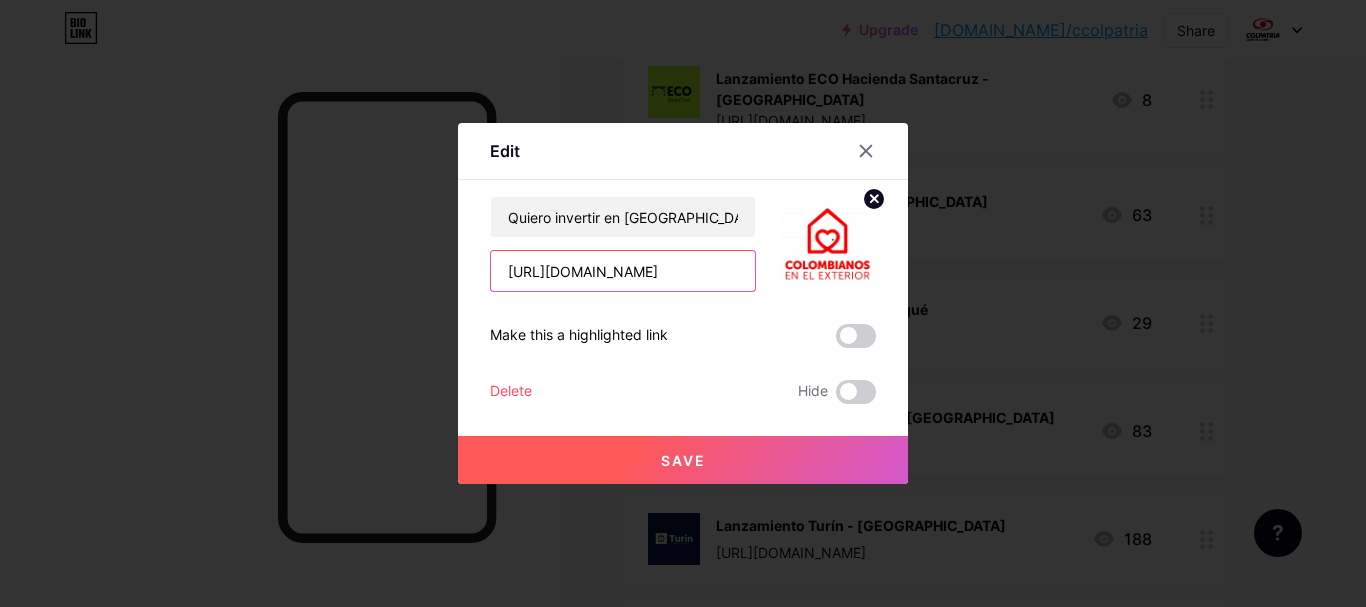click on "https://wa.link/gt89gf" at bounding box center (623, 271) 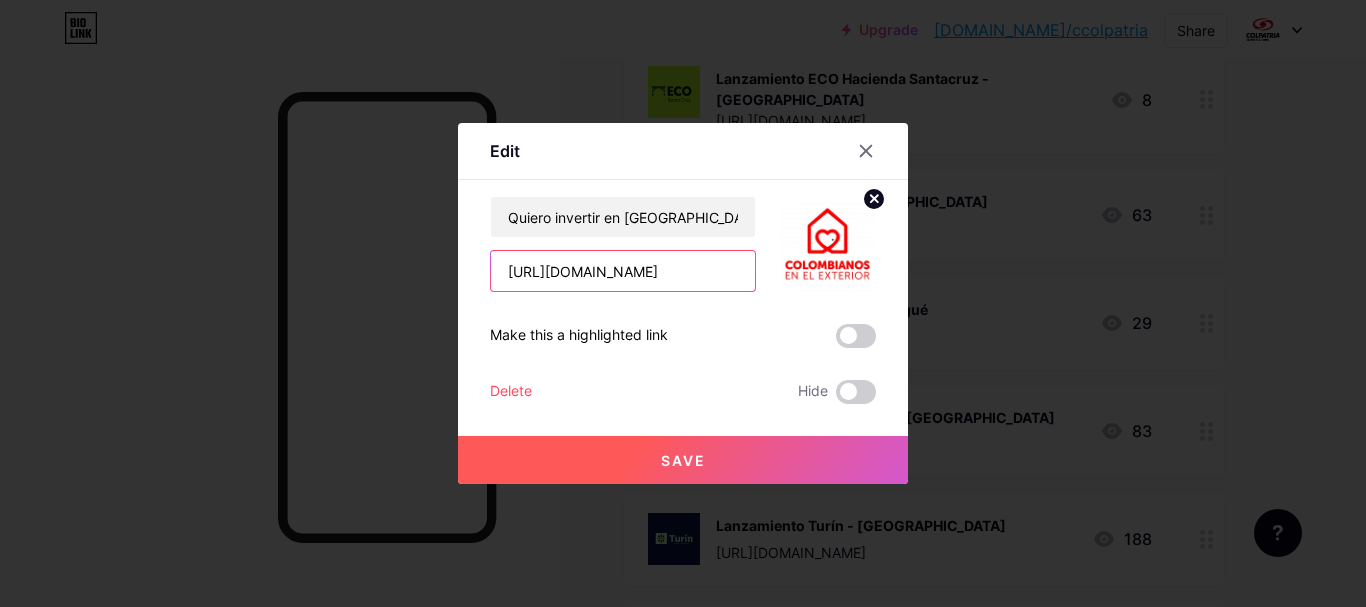 paste on "knksh7" 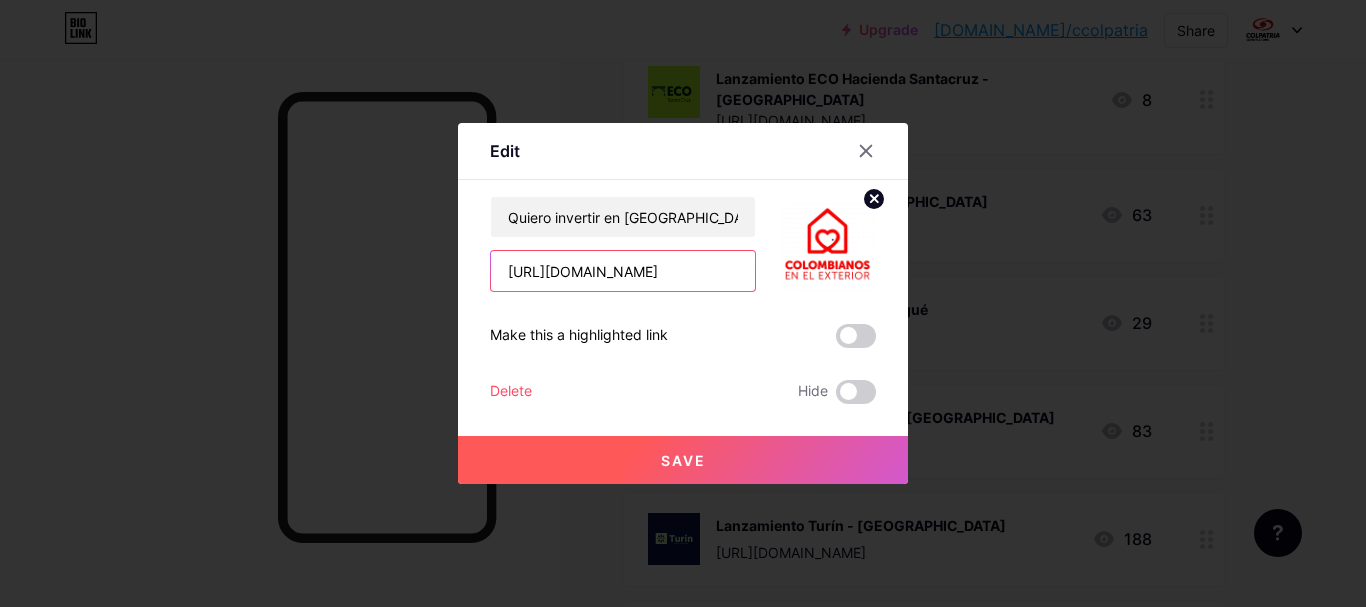 type on "[URL][DOMAIN_NAME]" 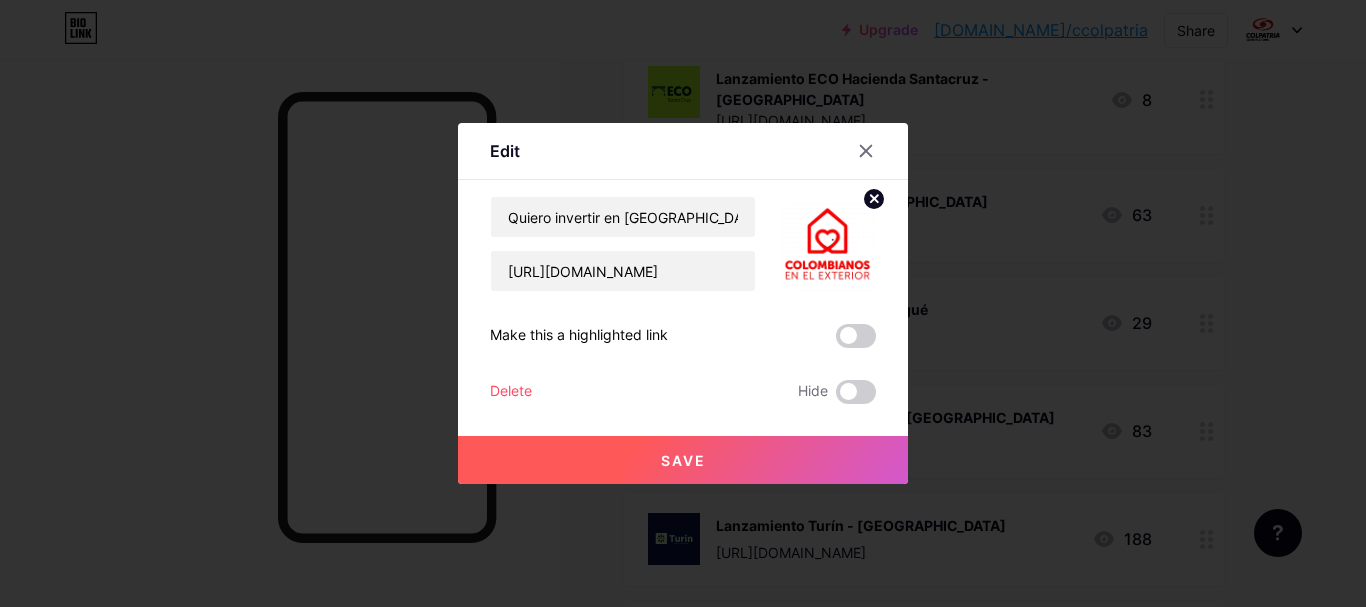 click on "Save" at bounding box center [683, 460] 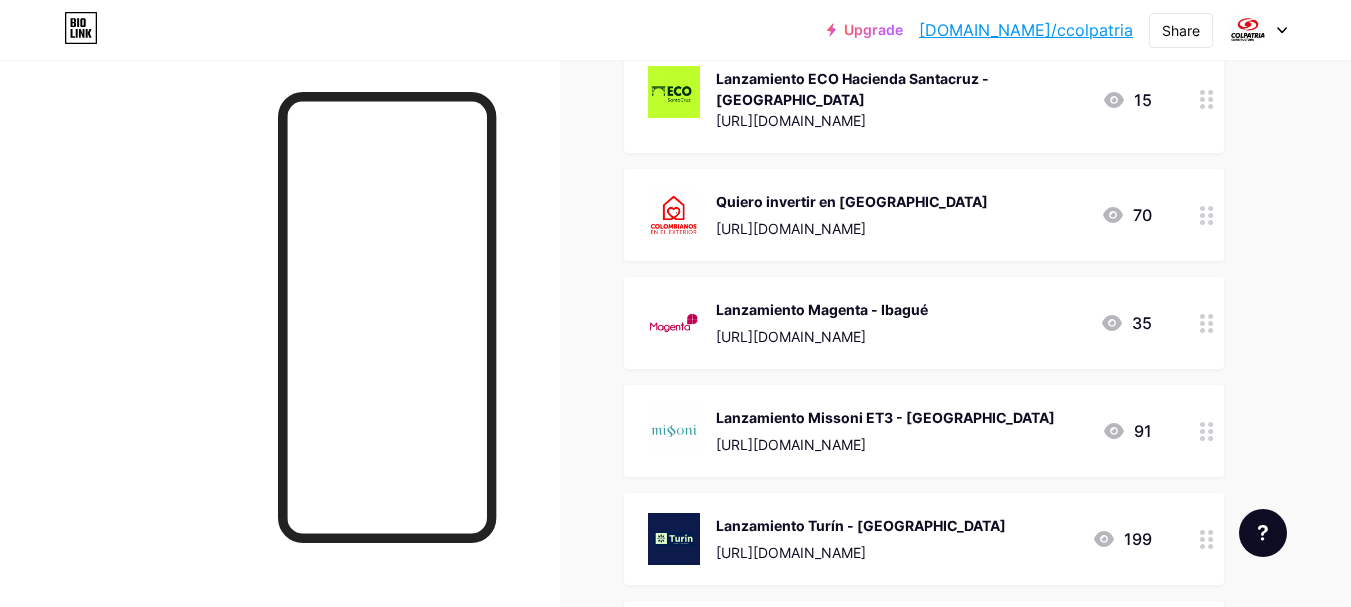 click 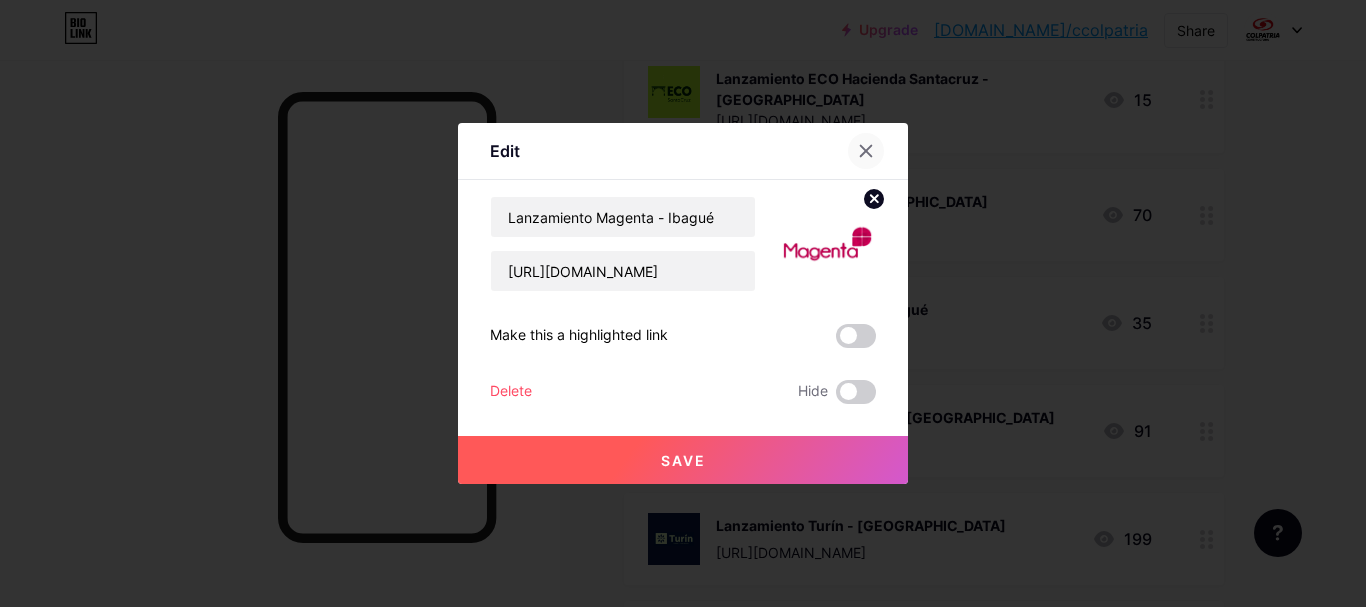 click 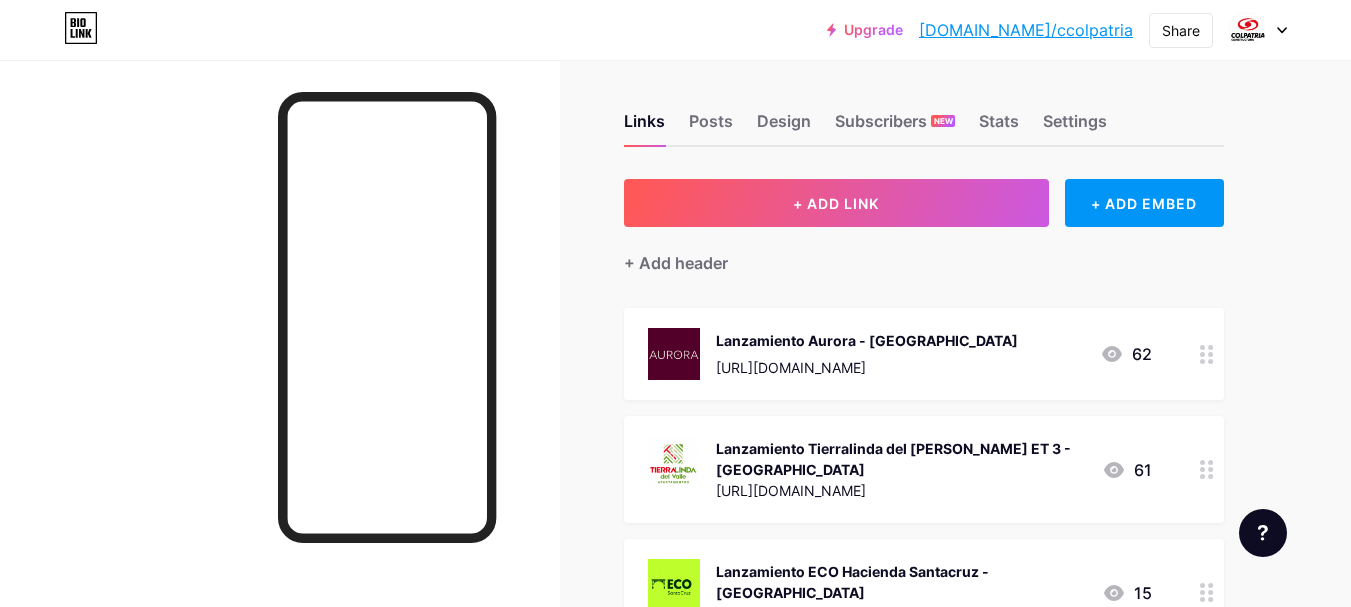 scroll, scrollTop: 0, scrollLeft: 0, axis: both 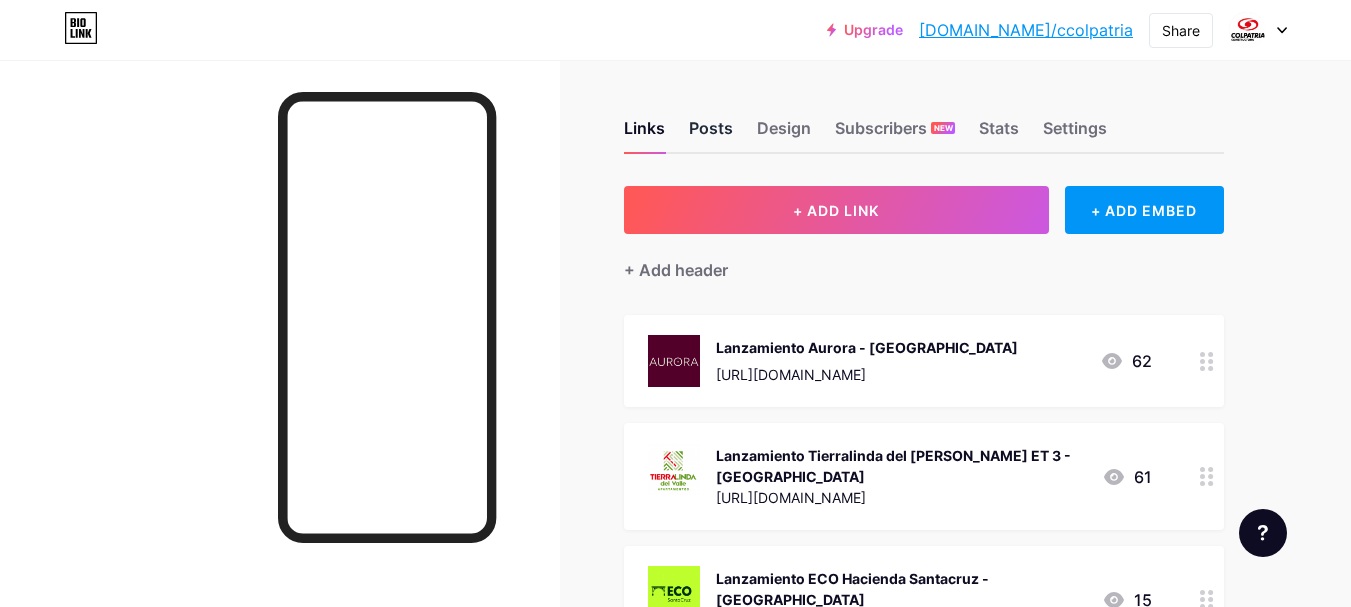 click on "Posts" at bounding box center (711, 134) 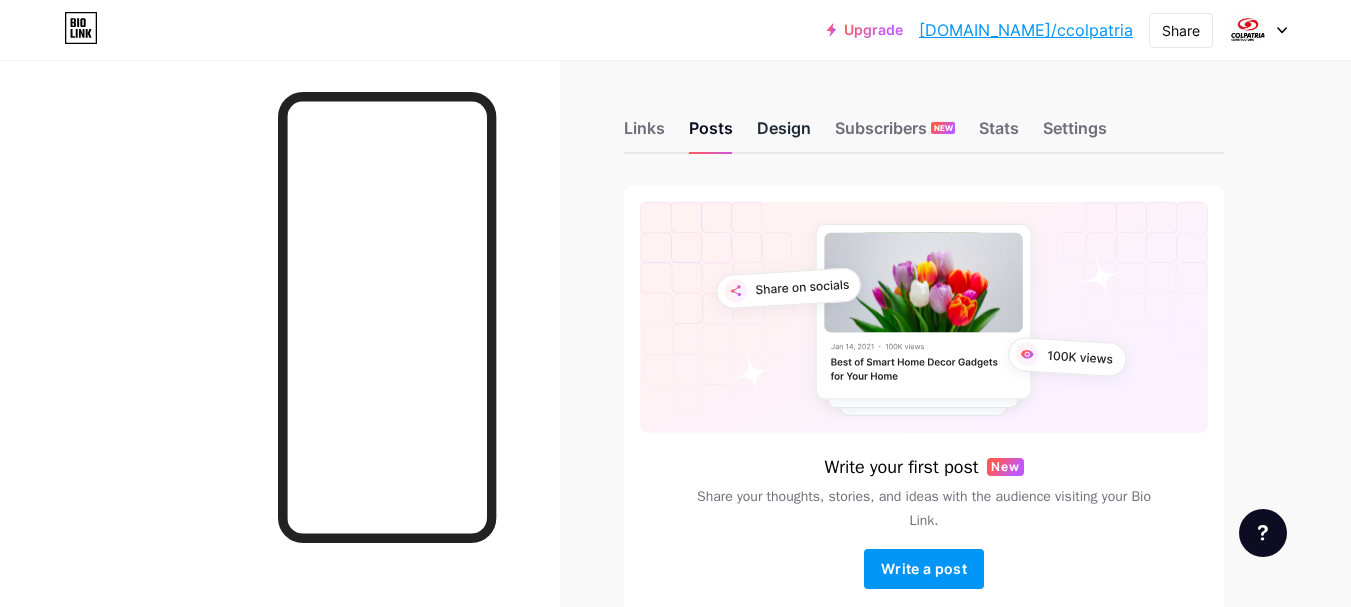click on "Design" at bounding box center [784, 134] 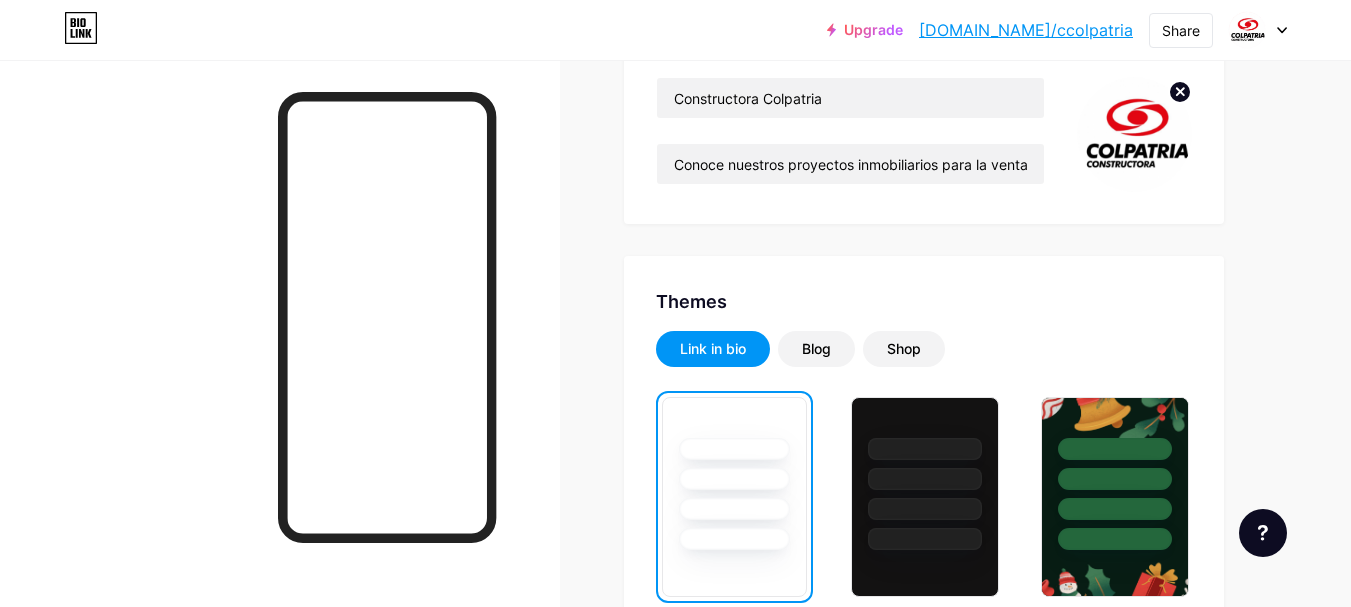 scroll, scrollTop: 0, scrollLeft: 0, axis: both 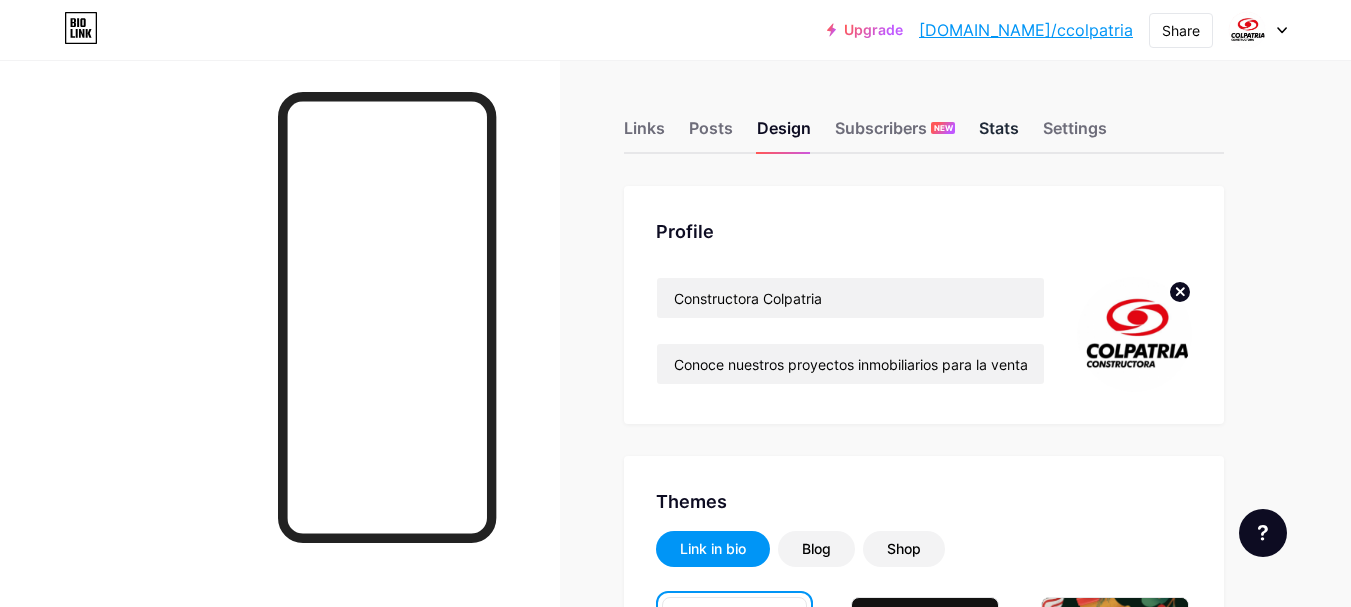 click on "Stats" at bounding box center [999, 134] 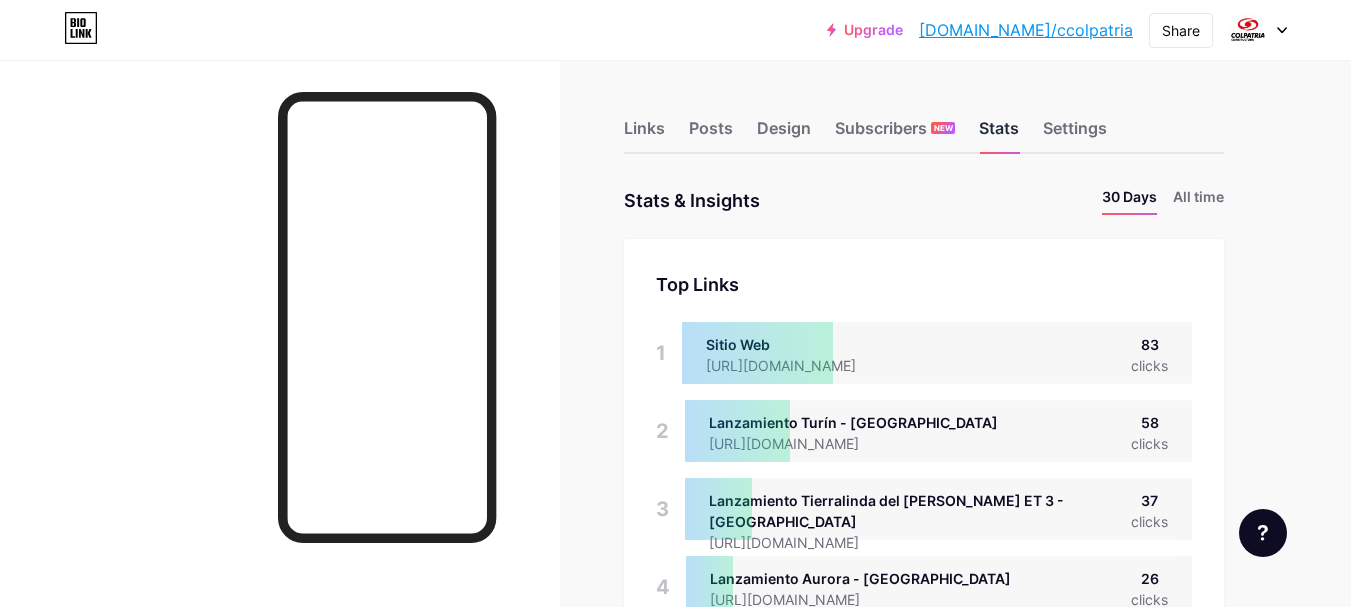 scroll, scrollTop: 999393, scrollLeft: 998649, axis: both 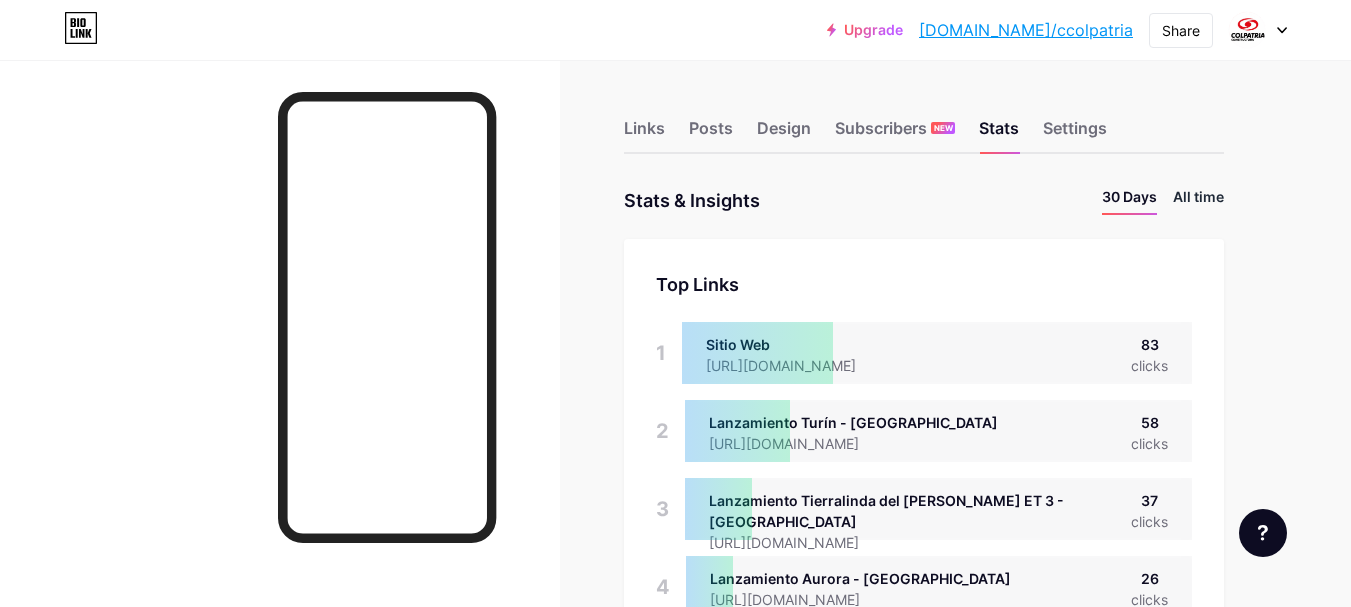 click on "All
time" at bounding box center (1198, 200) 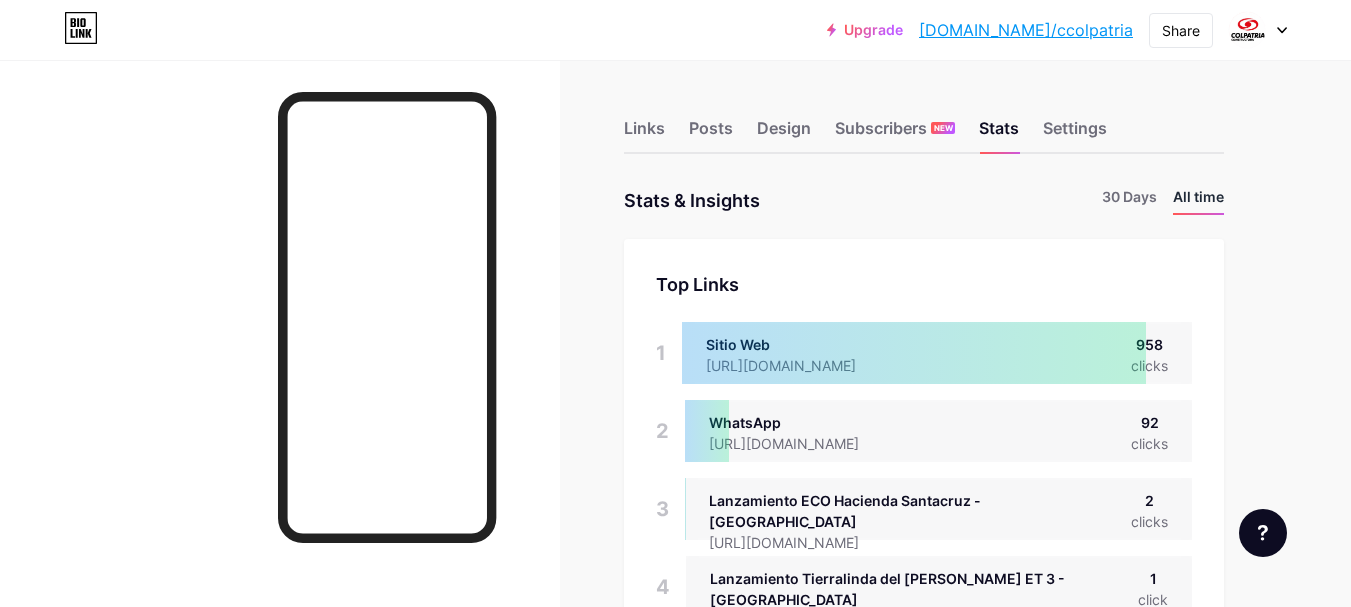 scroll, scrollTop: 999393, scrollLeft: 998649, axis: both 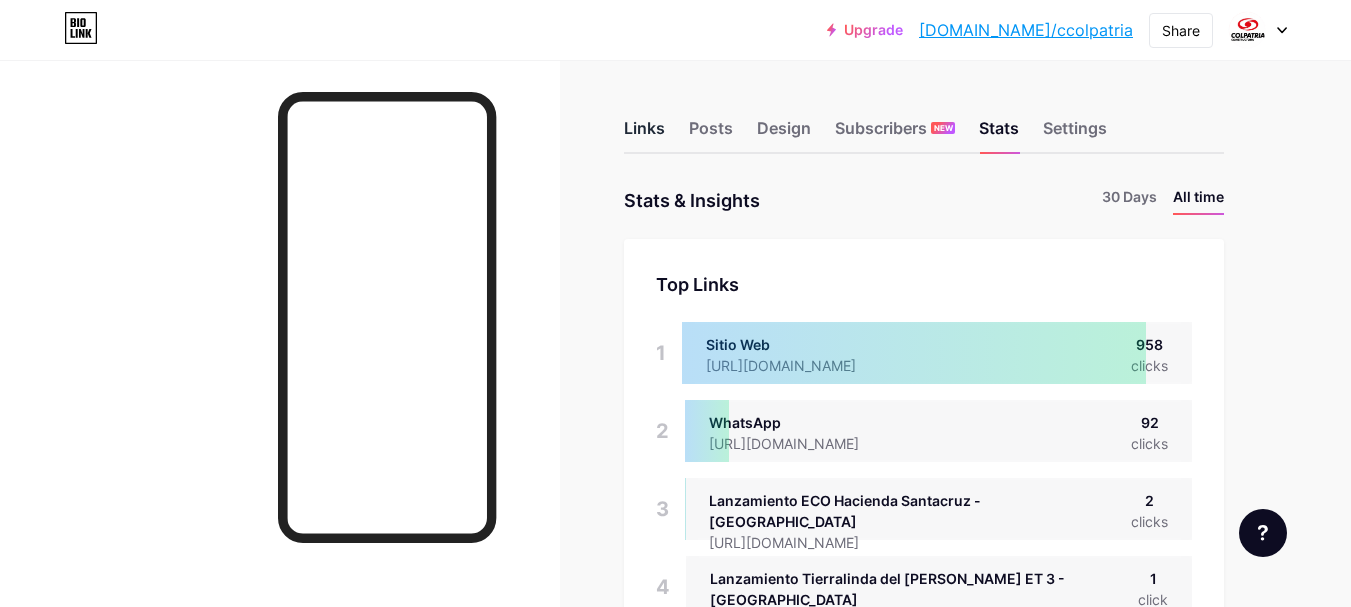 click on "Links" at bounding box center [644, 134] 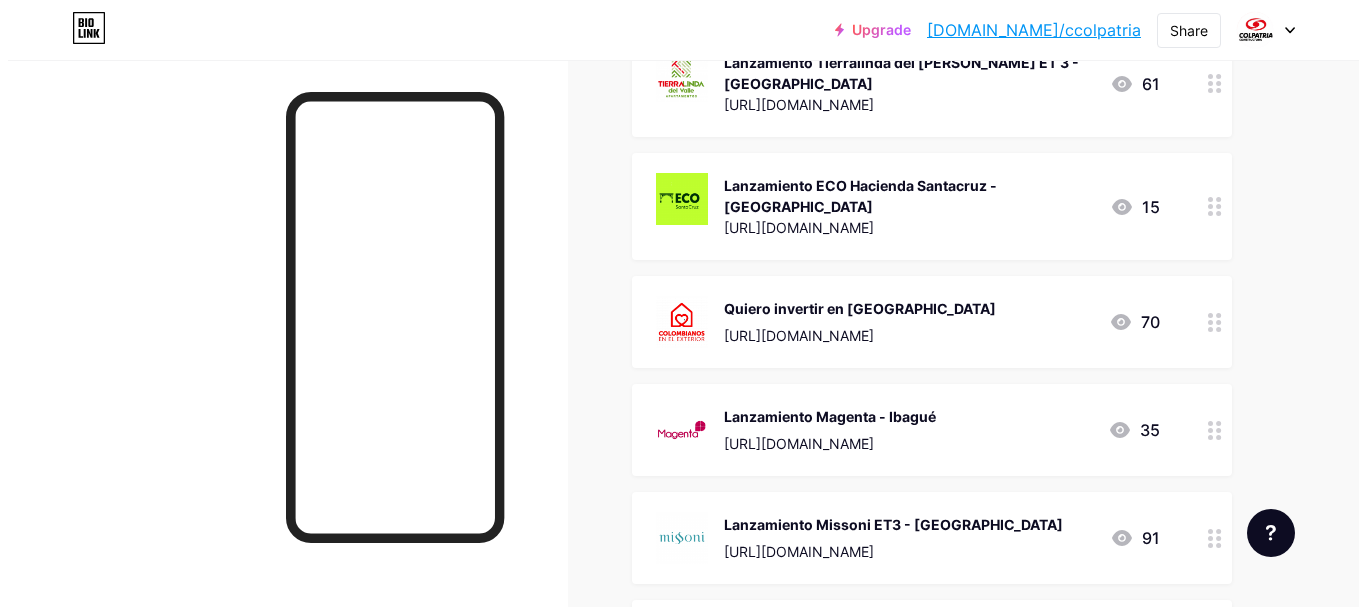 scroll, scrollTop: 400, scrollLeft: 0, axis: vertical 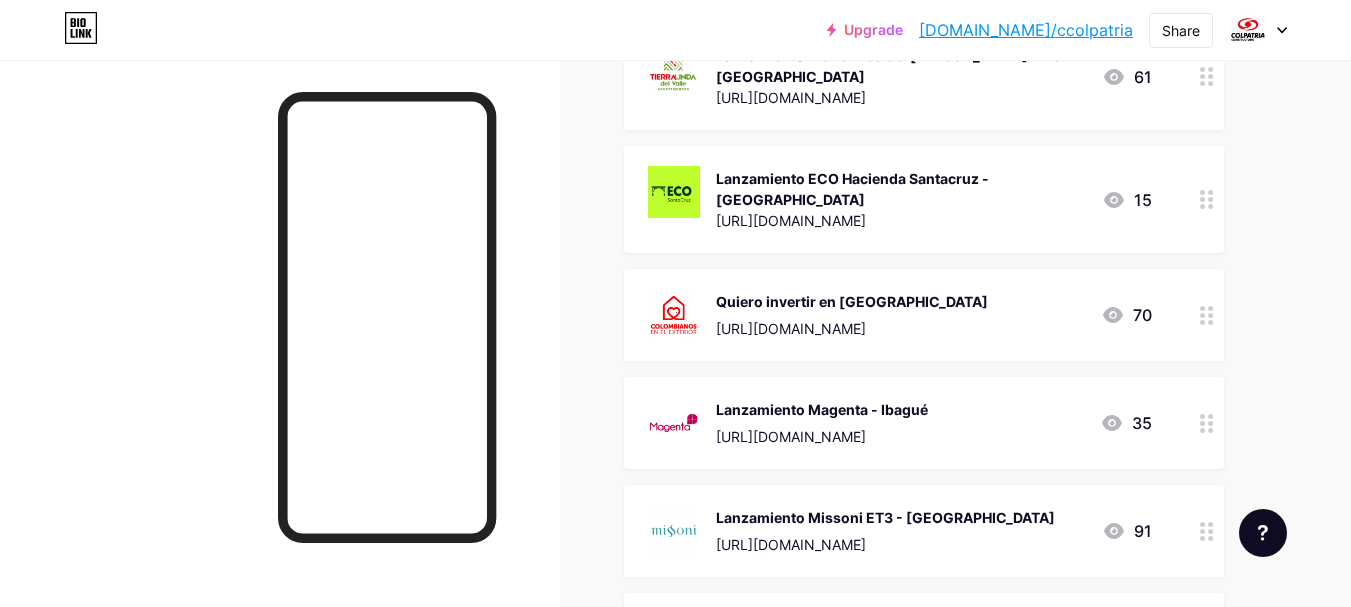 drag, startPoint x: 868, startPoint y: 290, endPoint x: 856, endPoint y: 291, distance: 12.0415945 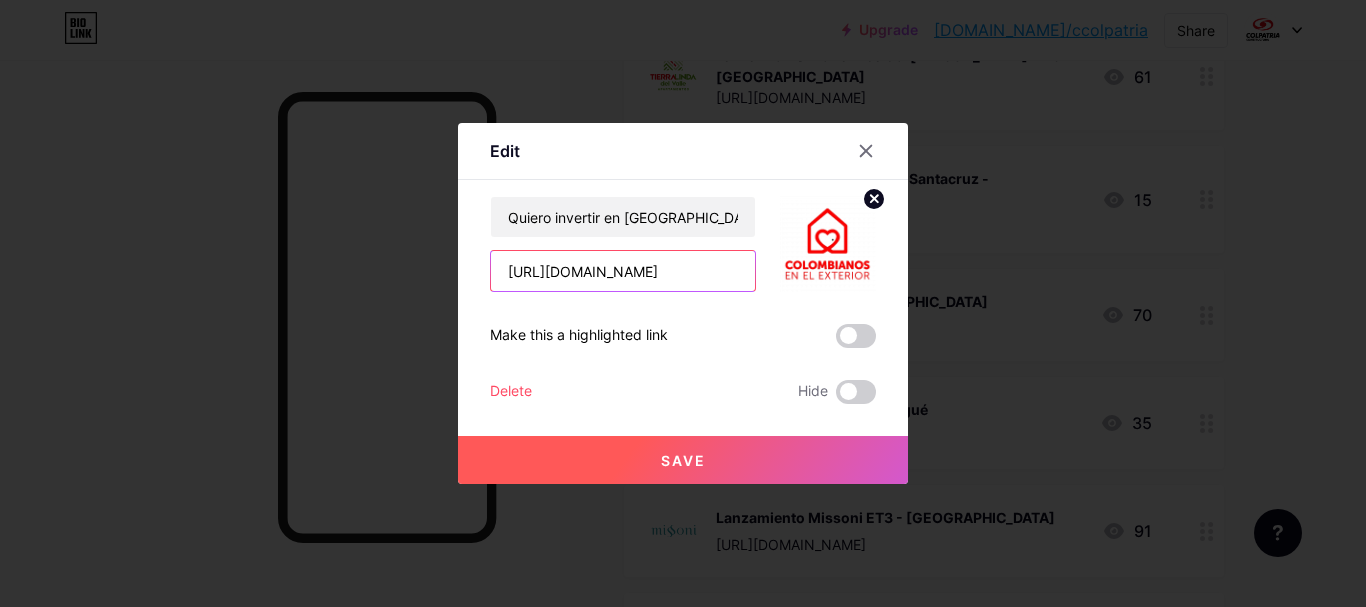 drag, startPoint x: 672, startPoint y: 275, endPoint x: 429, endPoint y: 273, distance: 243.00822 